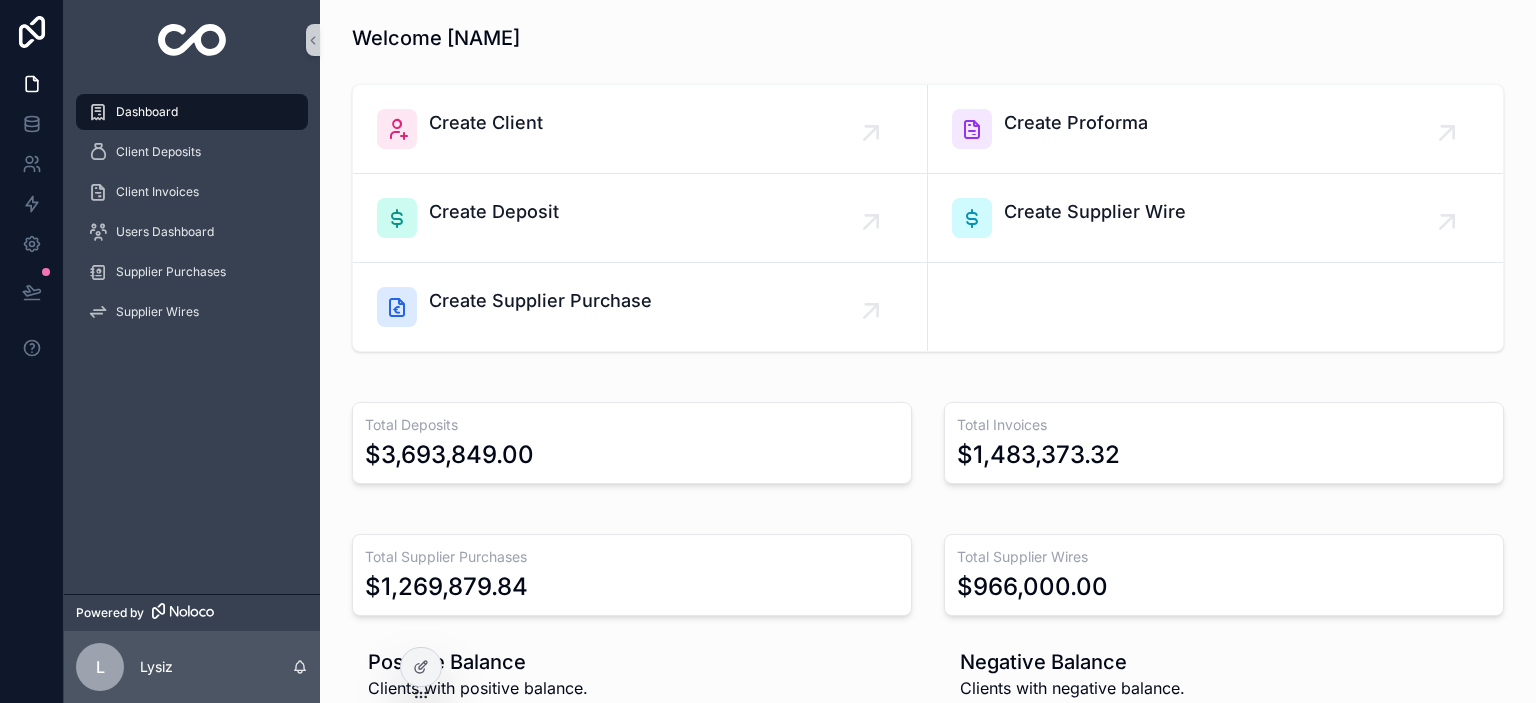 scroll, scrollTop: 0, scrollLeft: 0, axis: both 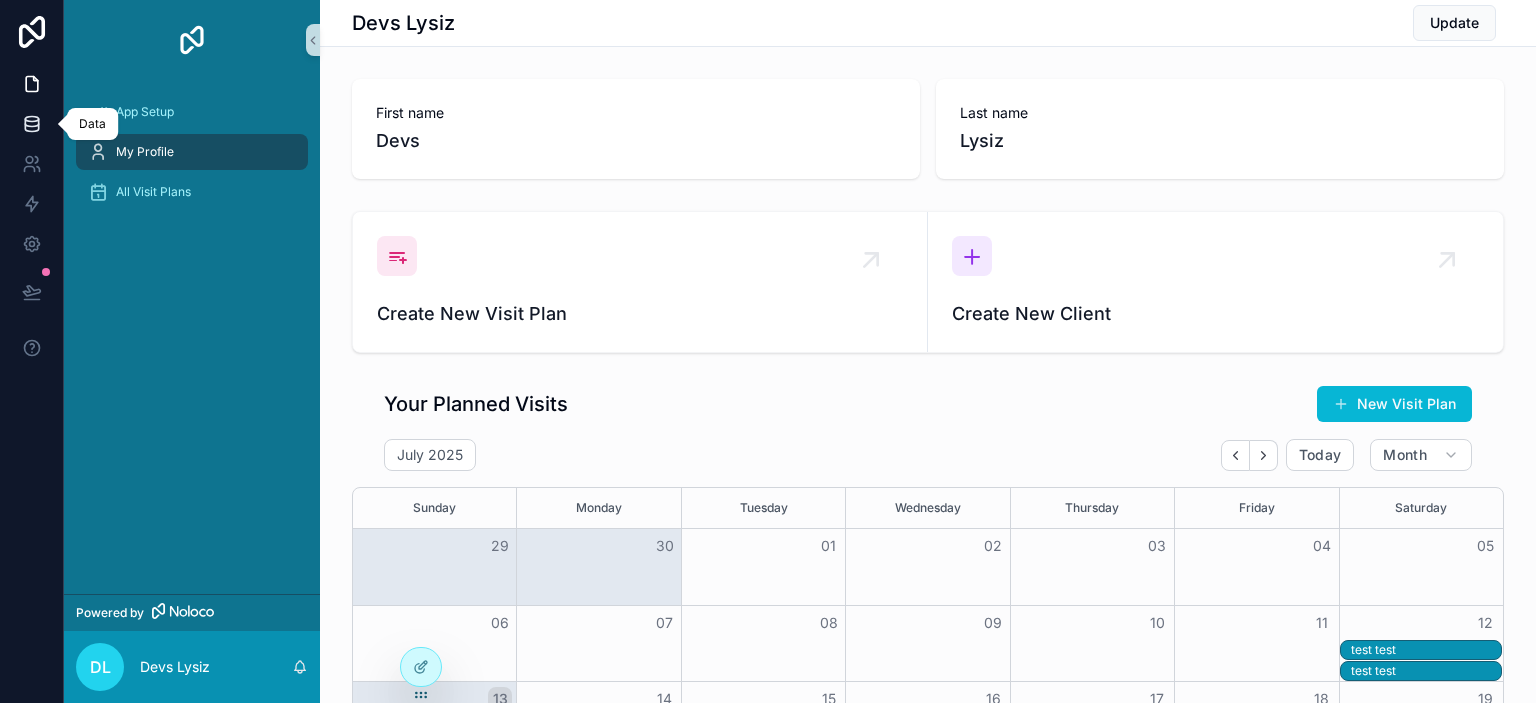 click 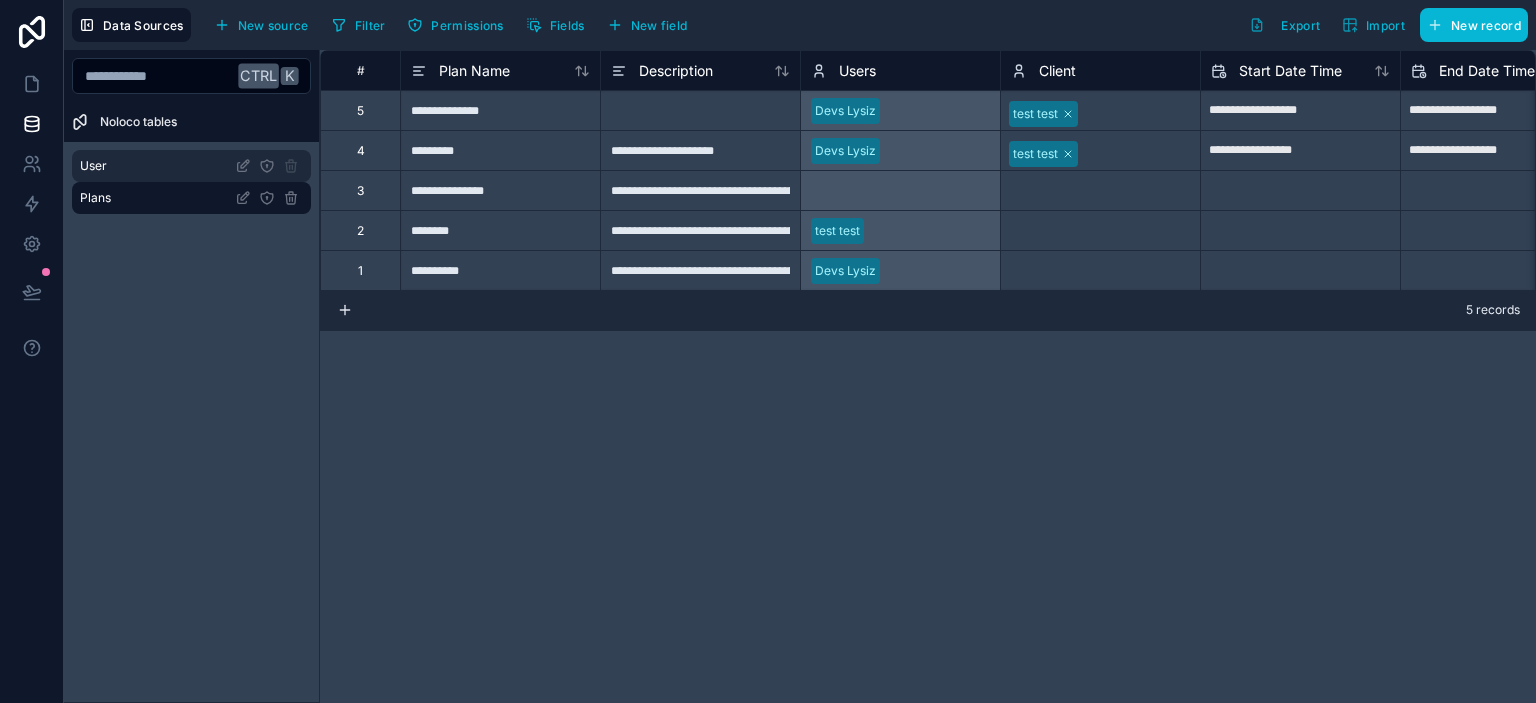 click on "User" at bounding box center [191, 166] 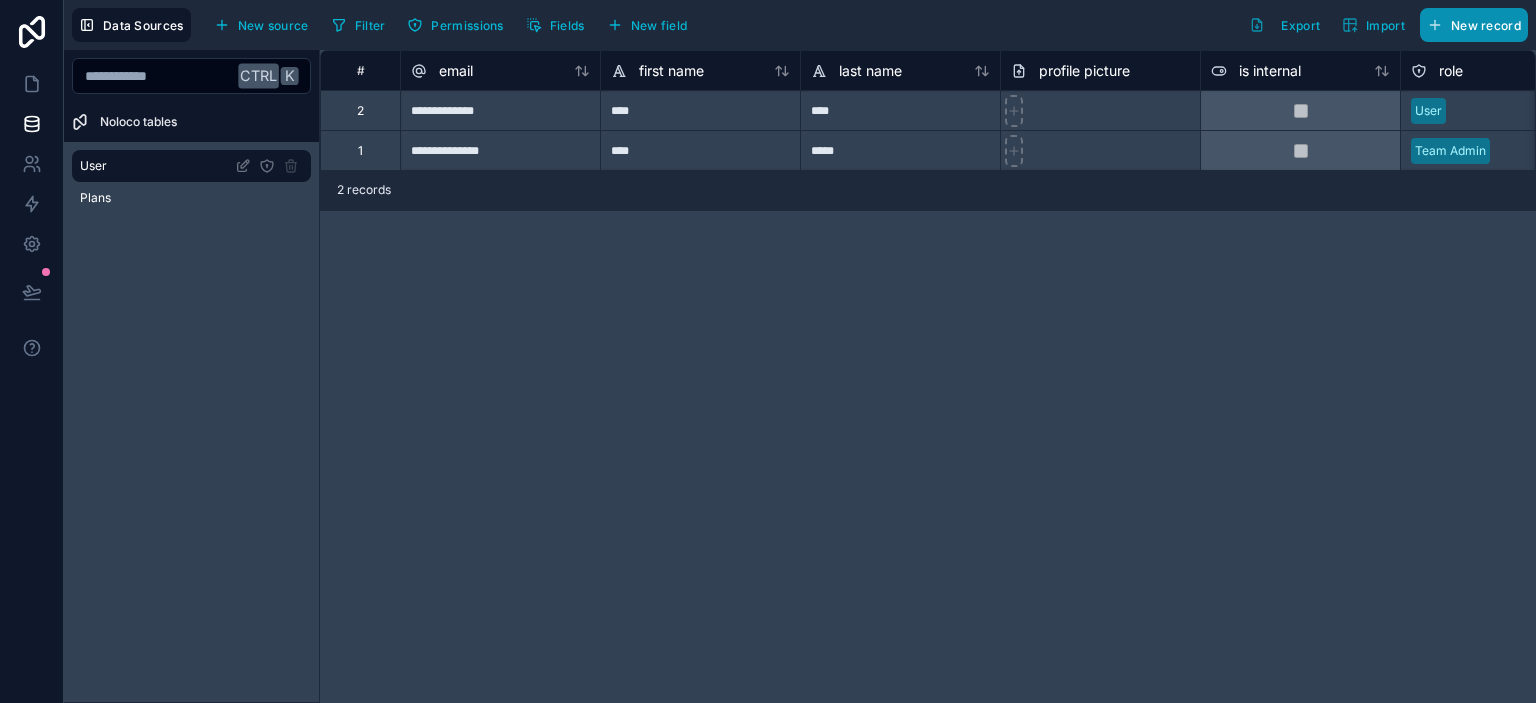 click on "New record" at bounding box center [1474, 25] 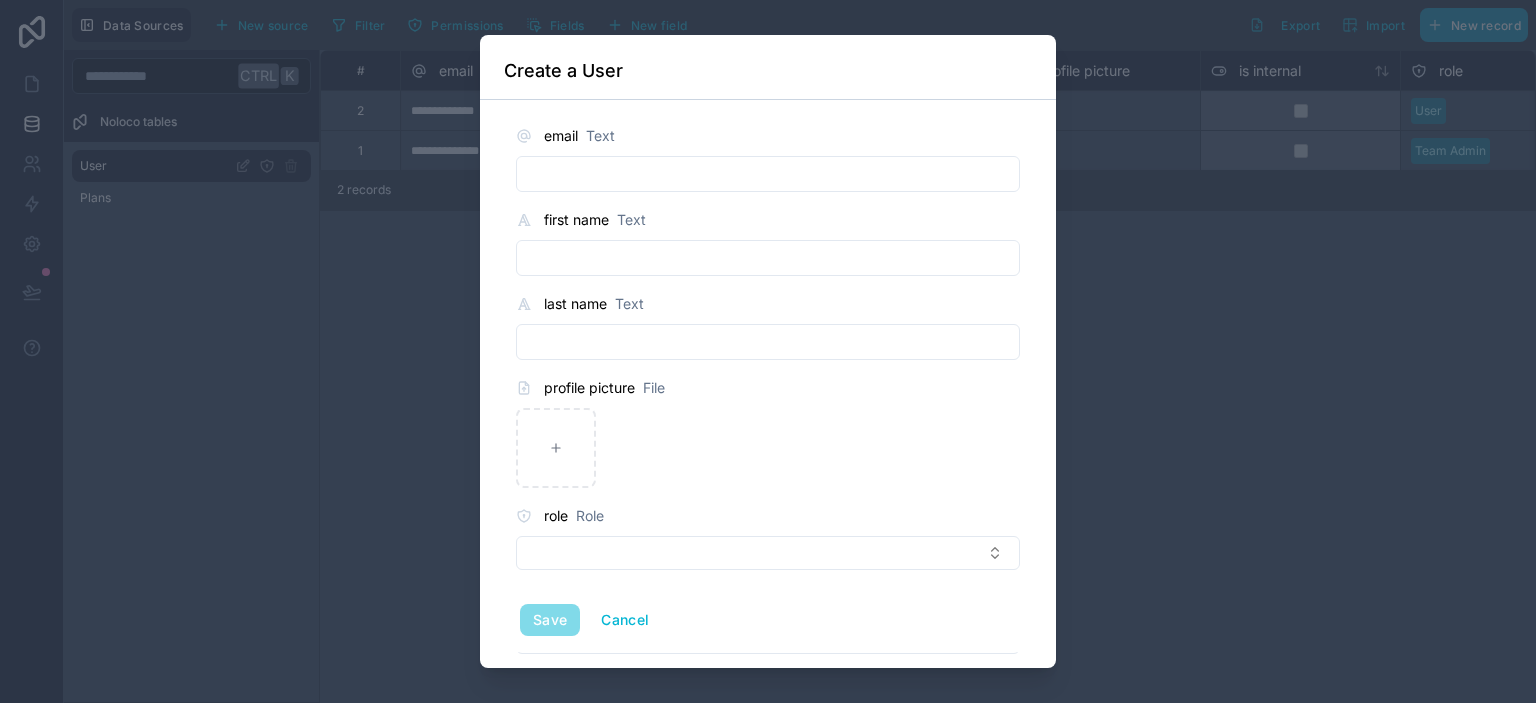 scroll, scrollTop: 246, scrollLeft: 0, axis: vertical 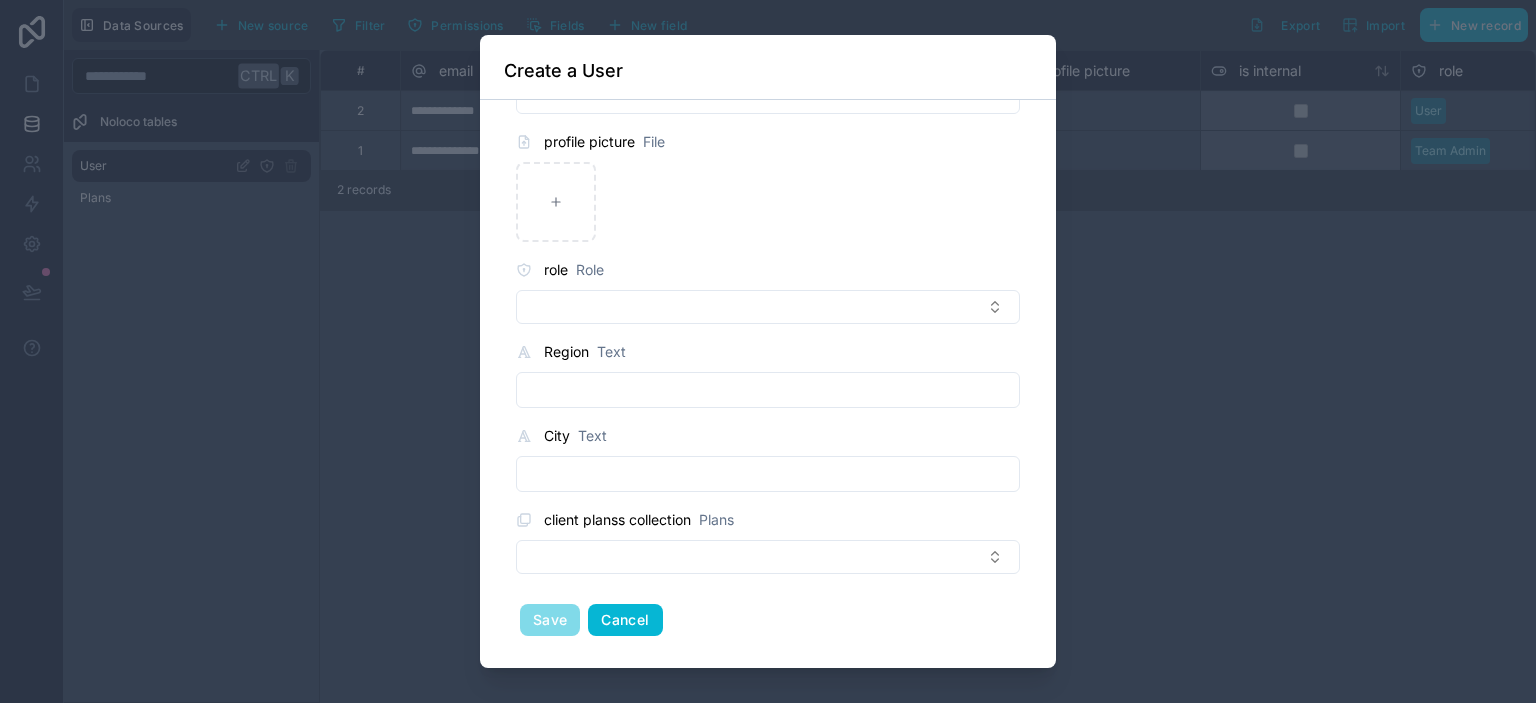 click on "Cancel" at bounding box center [625, 620] 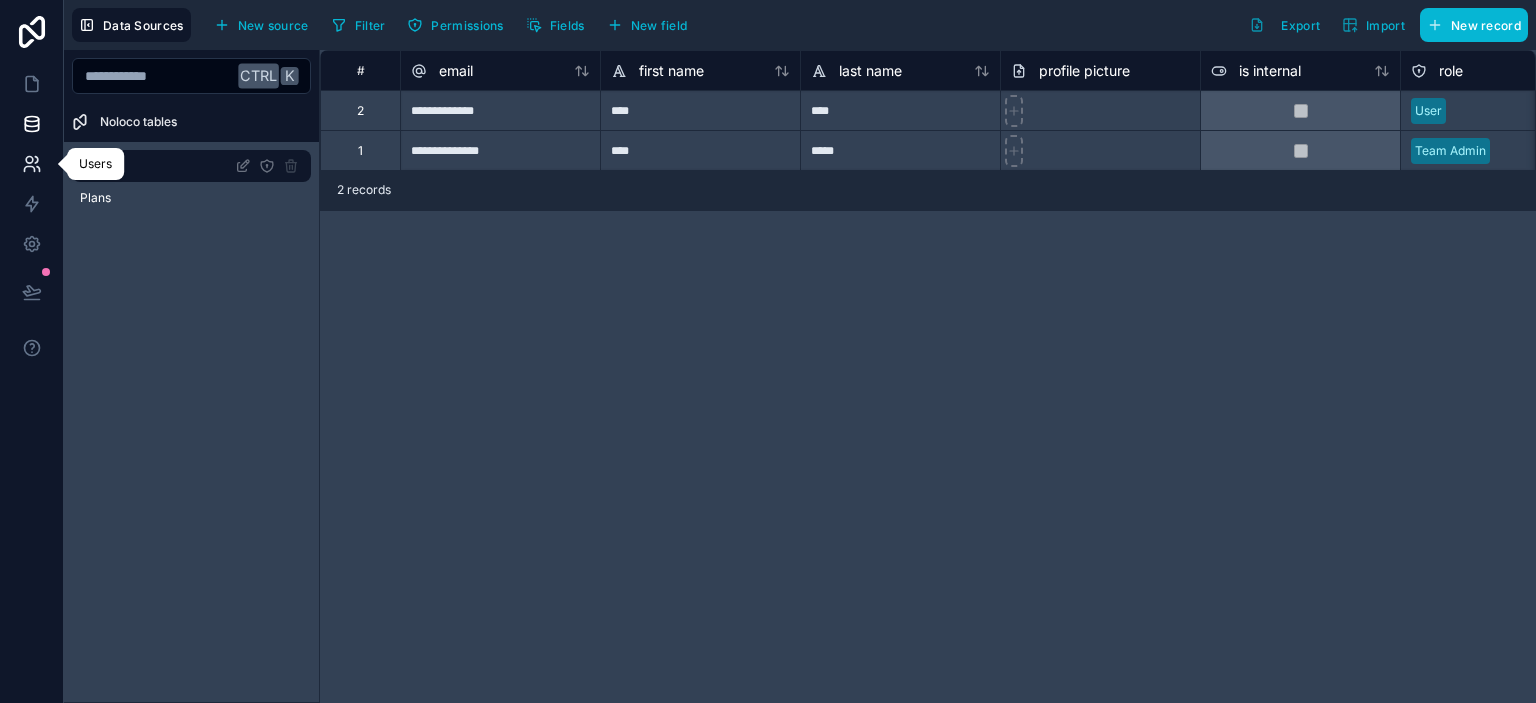 click 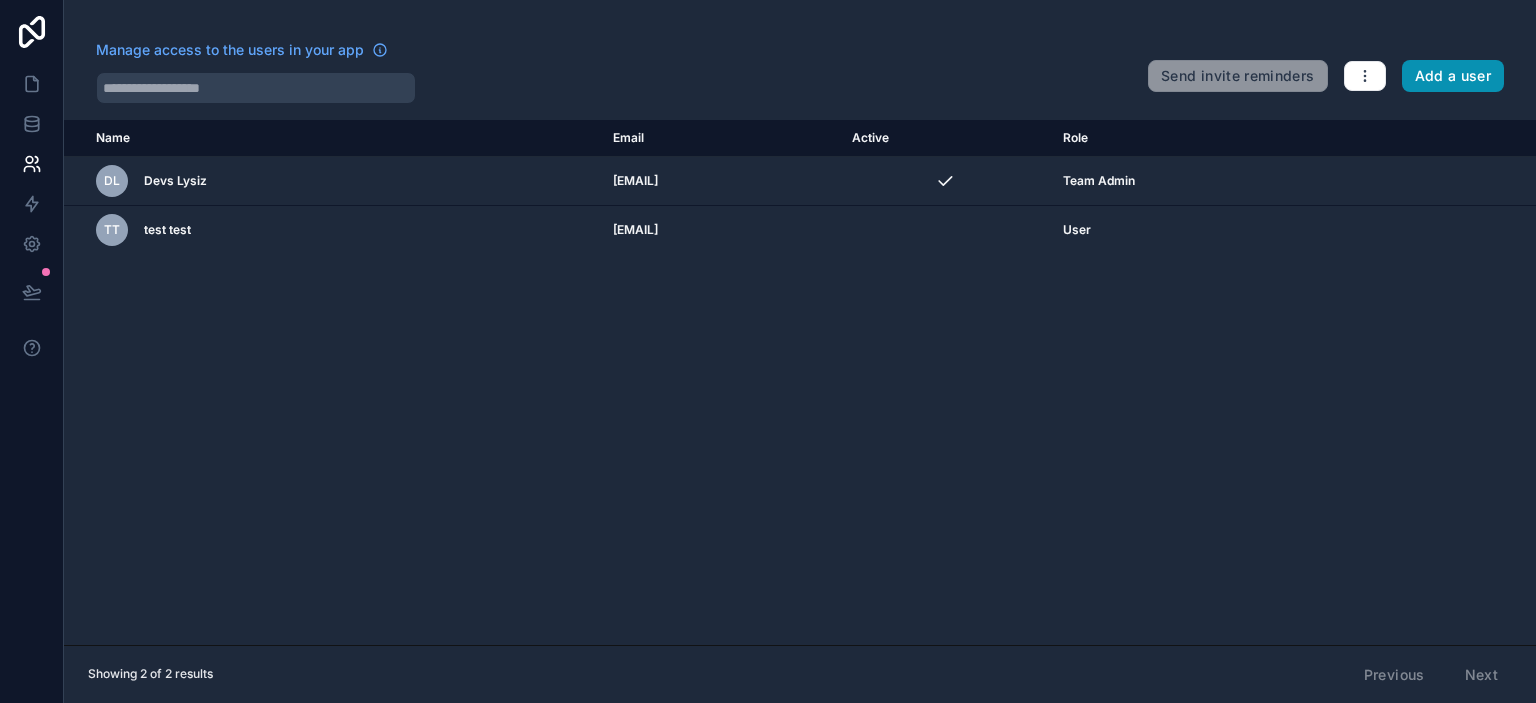 click on "Add a user" at bounding box center [1453, 76] 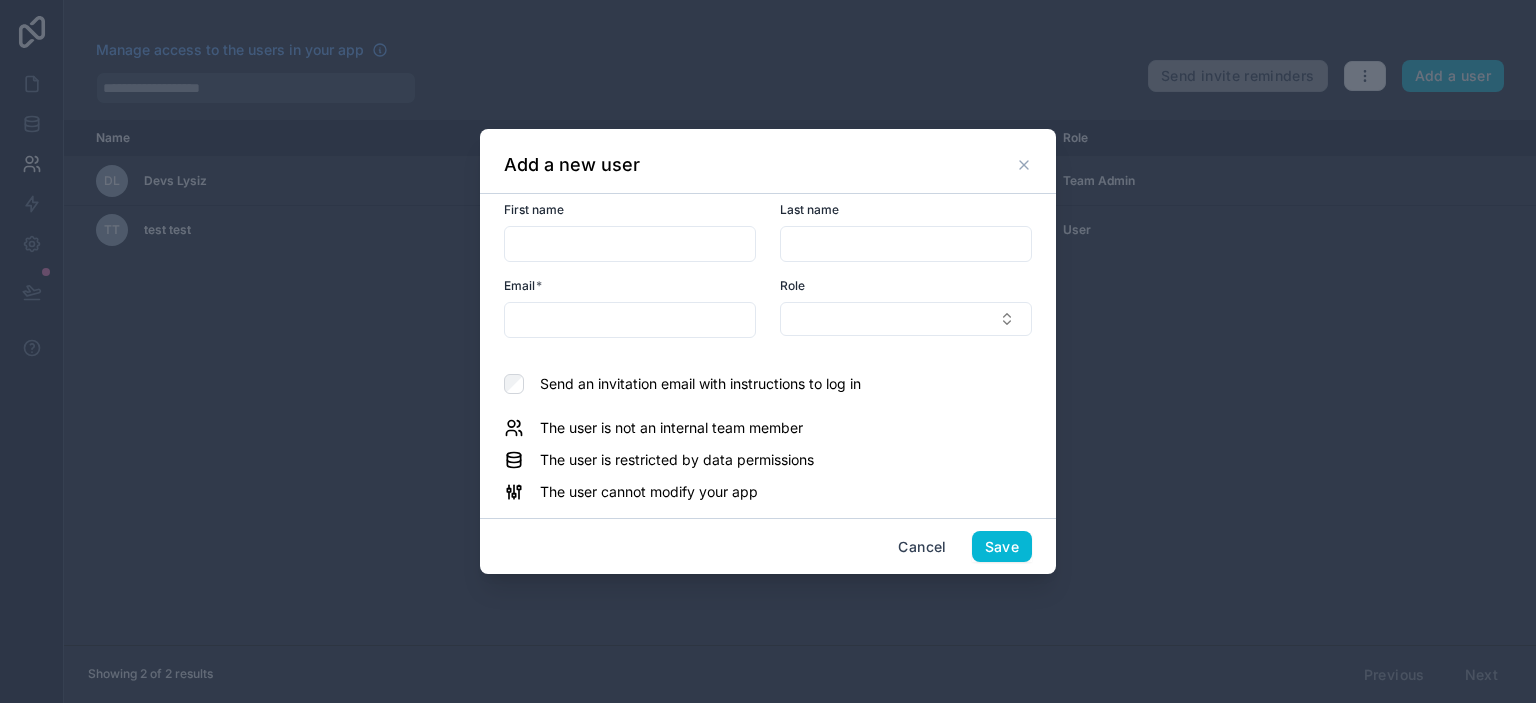 click at bounding box center [630, 244] 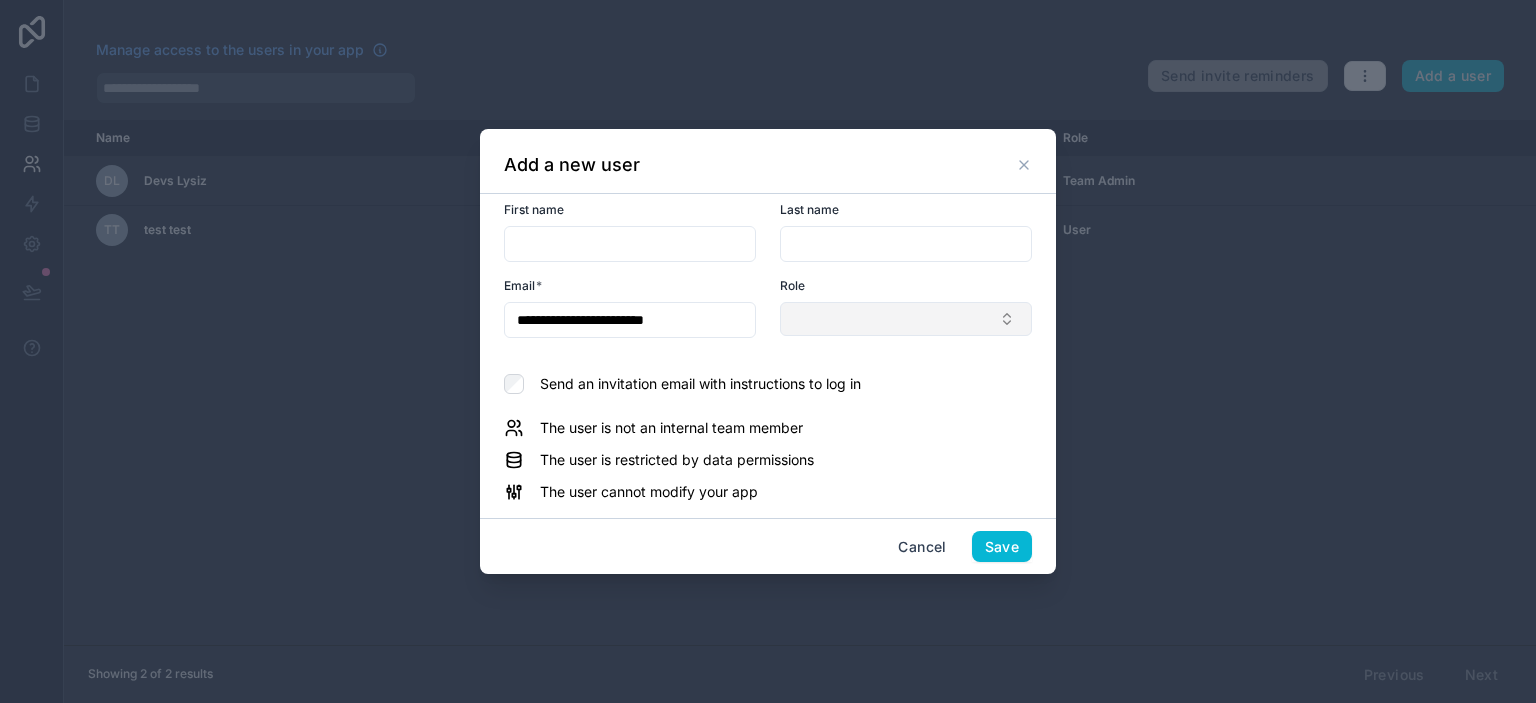 type on "**********" 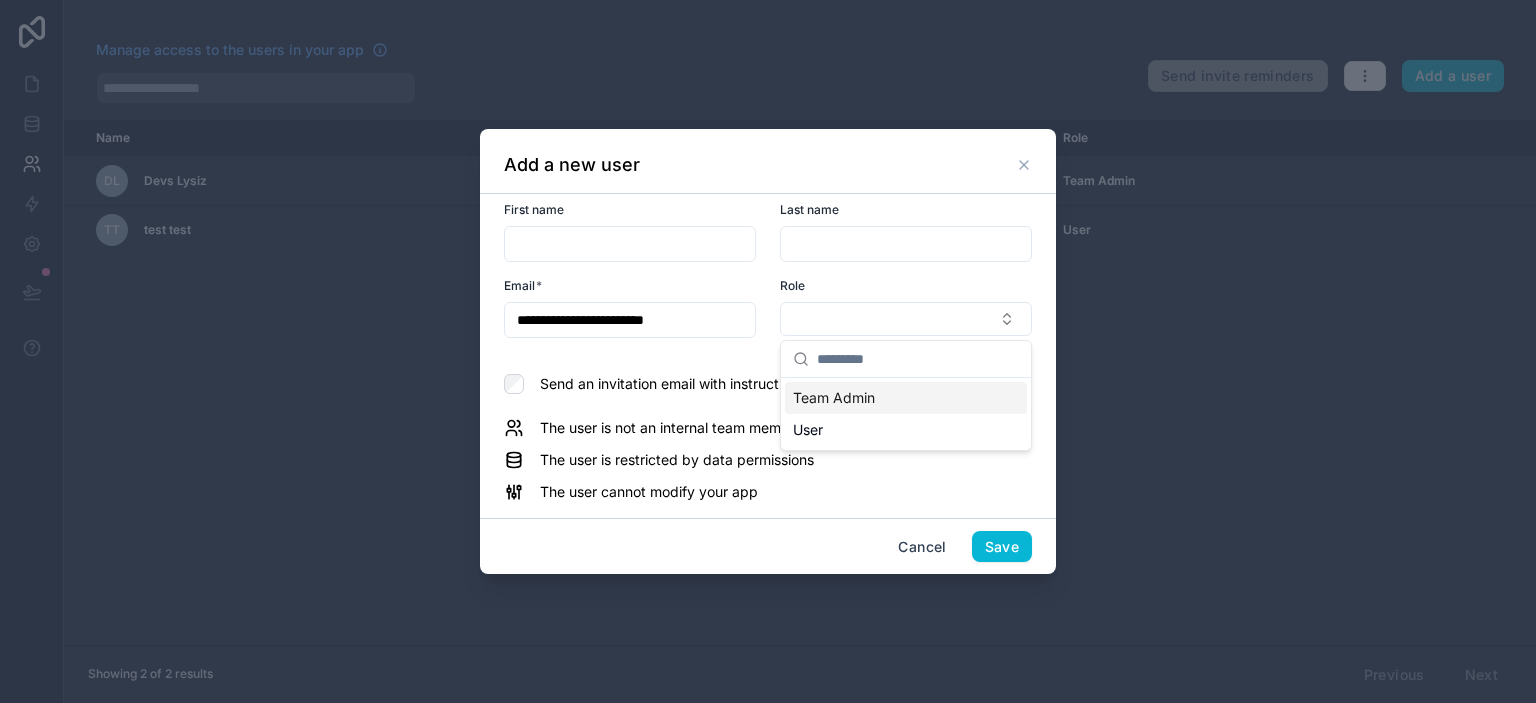 click on "Team Admin" at bounding box center (906, 398) 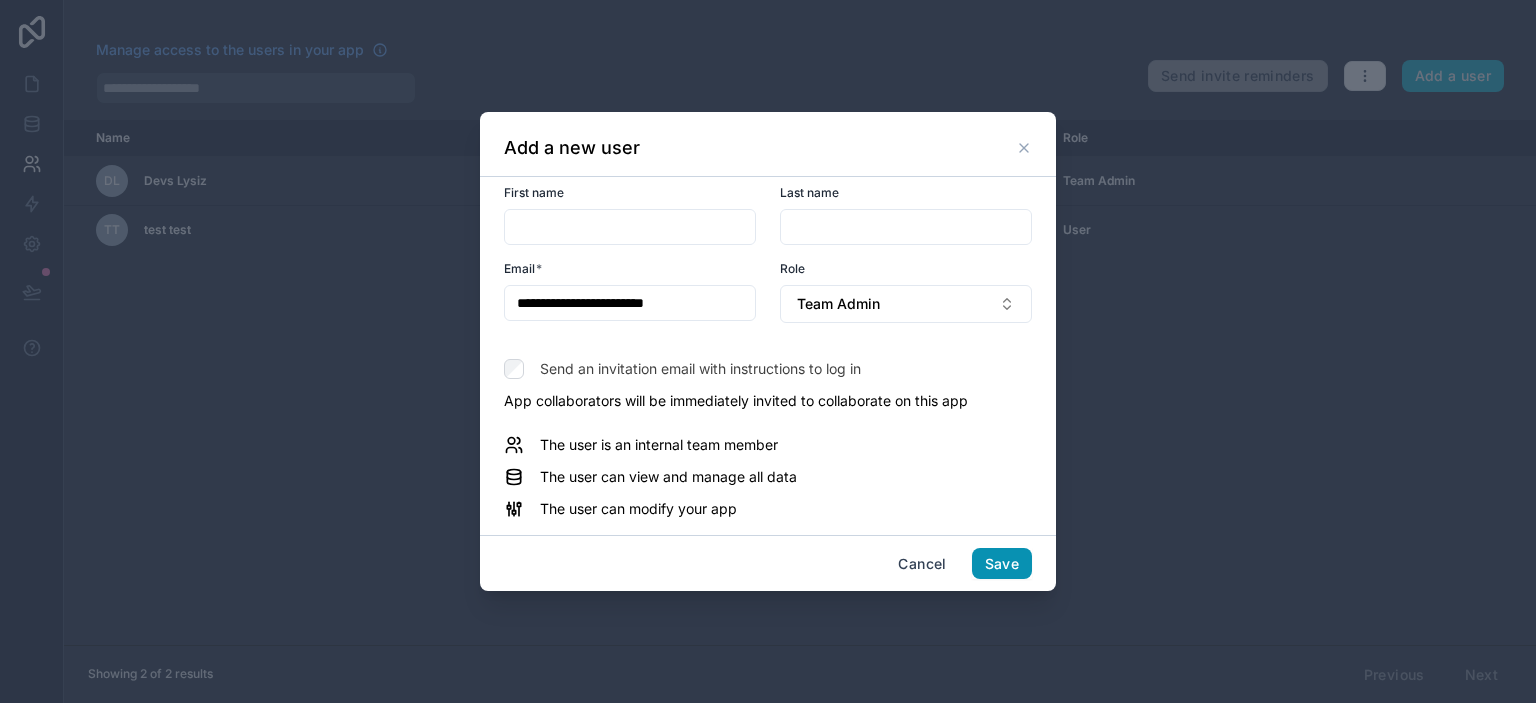 click on "Save" at bounding box center [1002, 564] 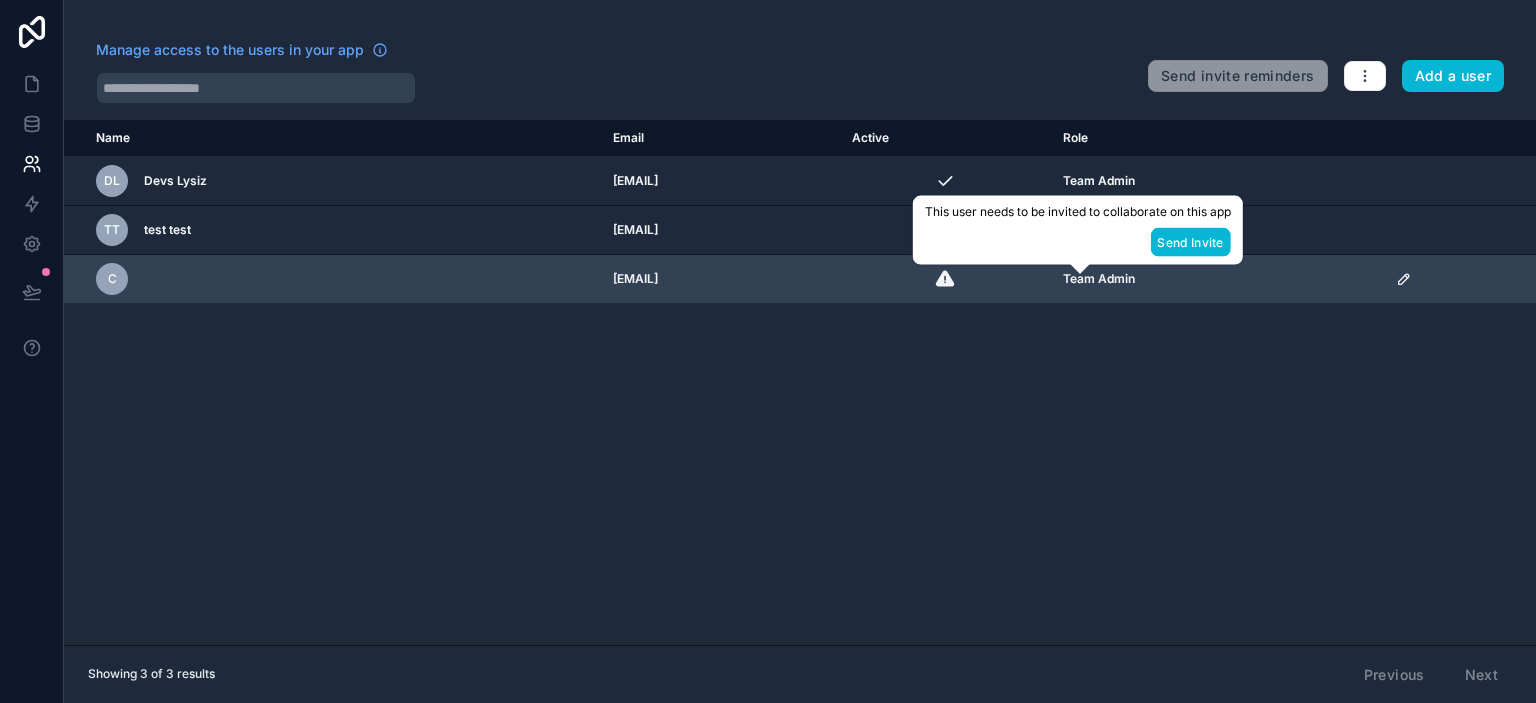 click 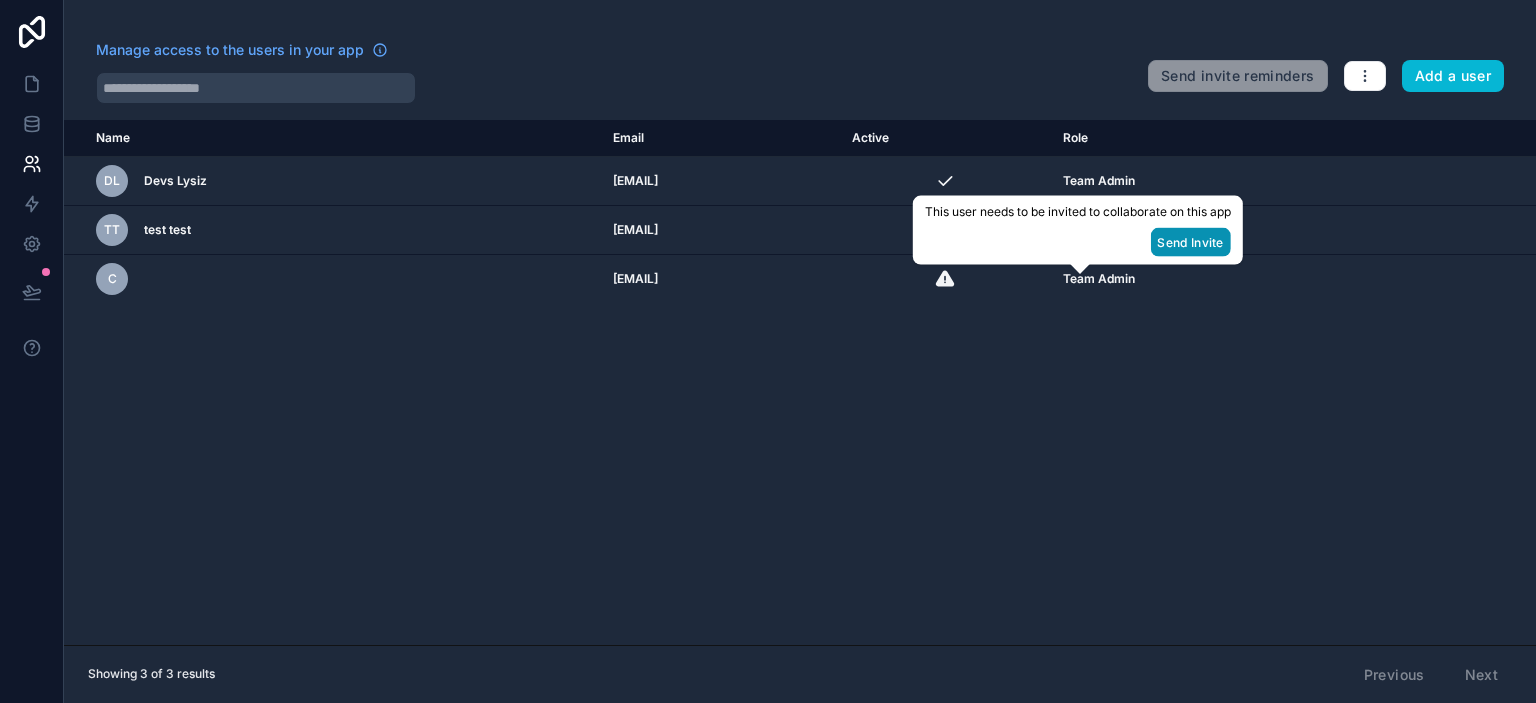 click on "Send Invite" at bounding box center [1190, 242] 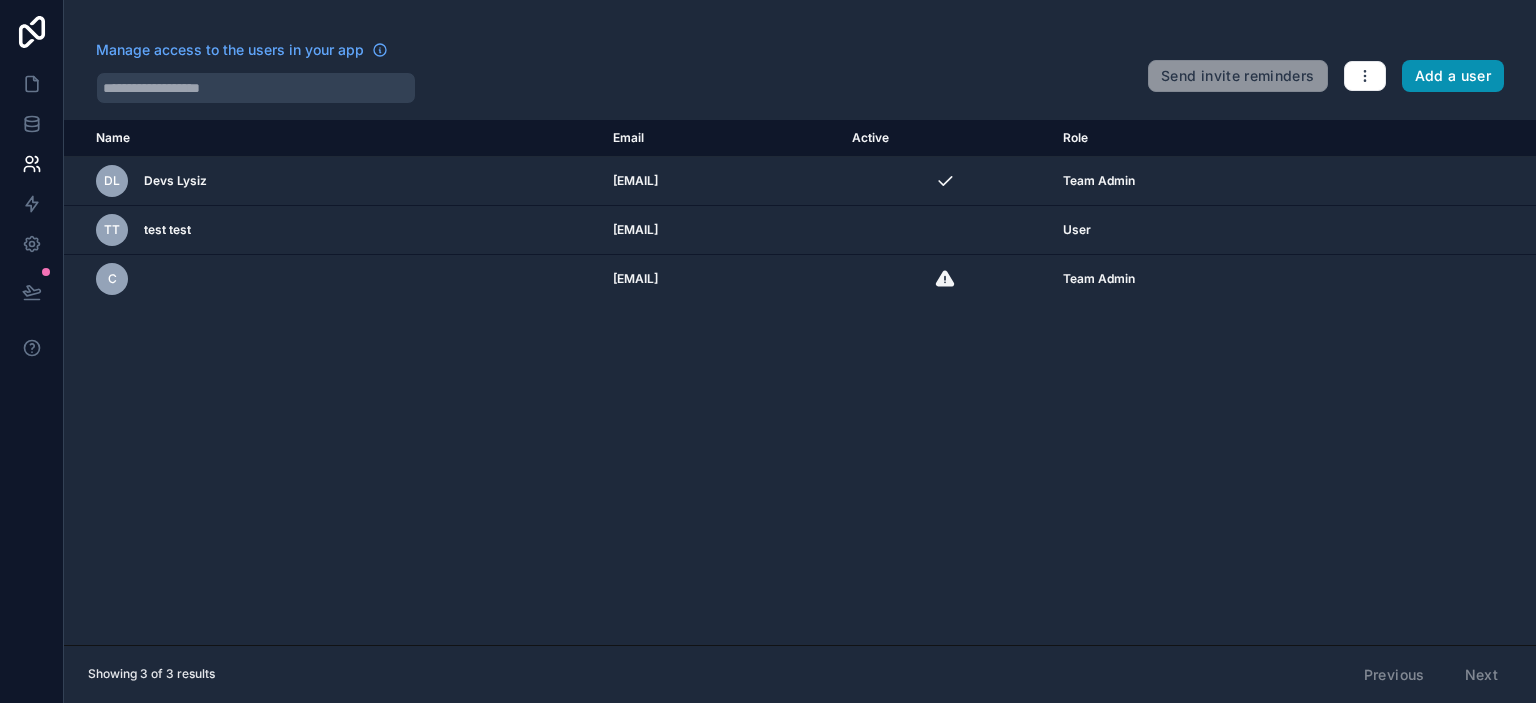 click on "Add a user" at bounding box center [1453, 76] 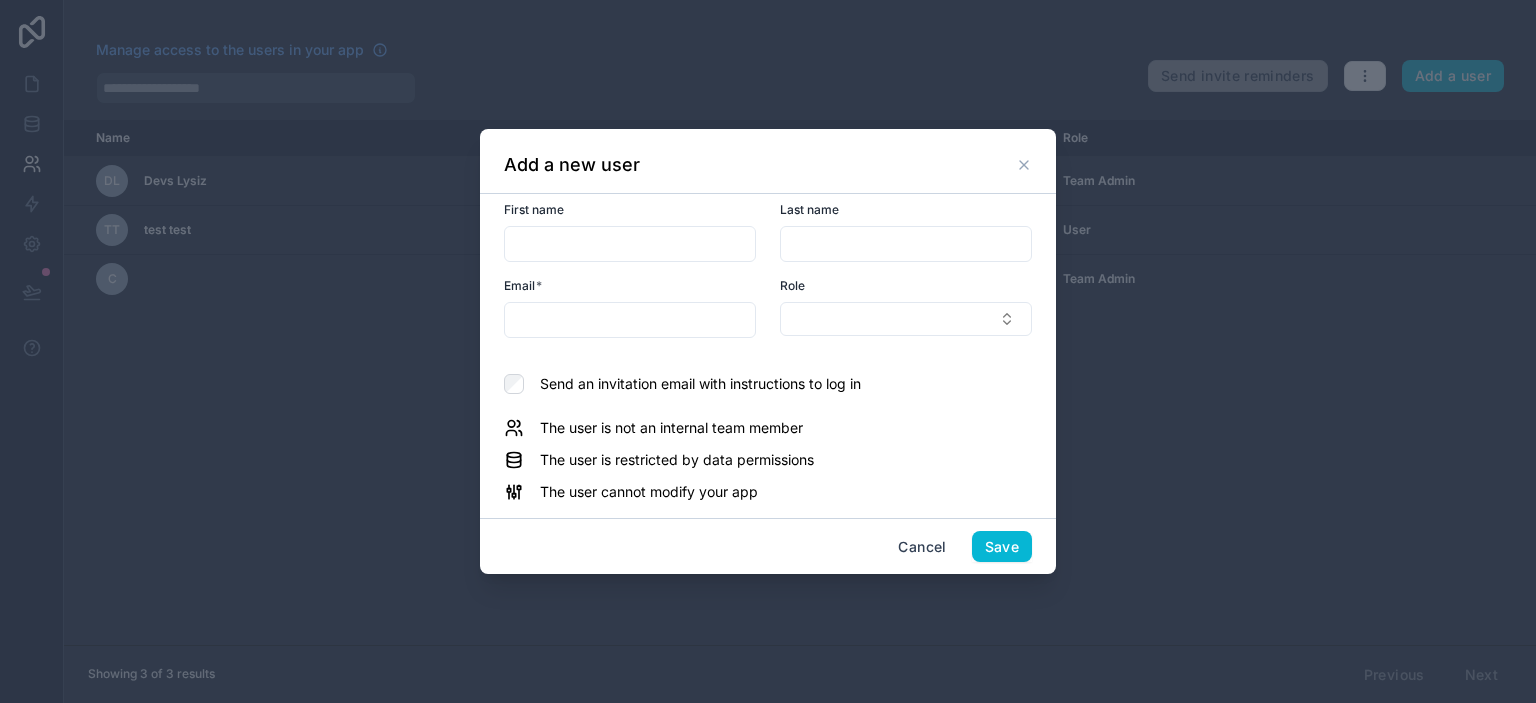 click on "Role" at bounding box center [906, 286] 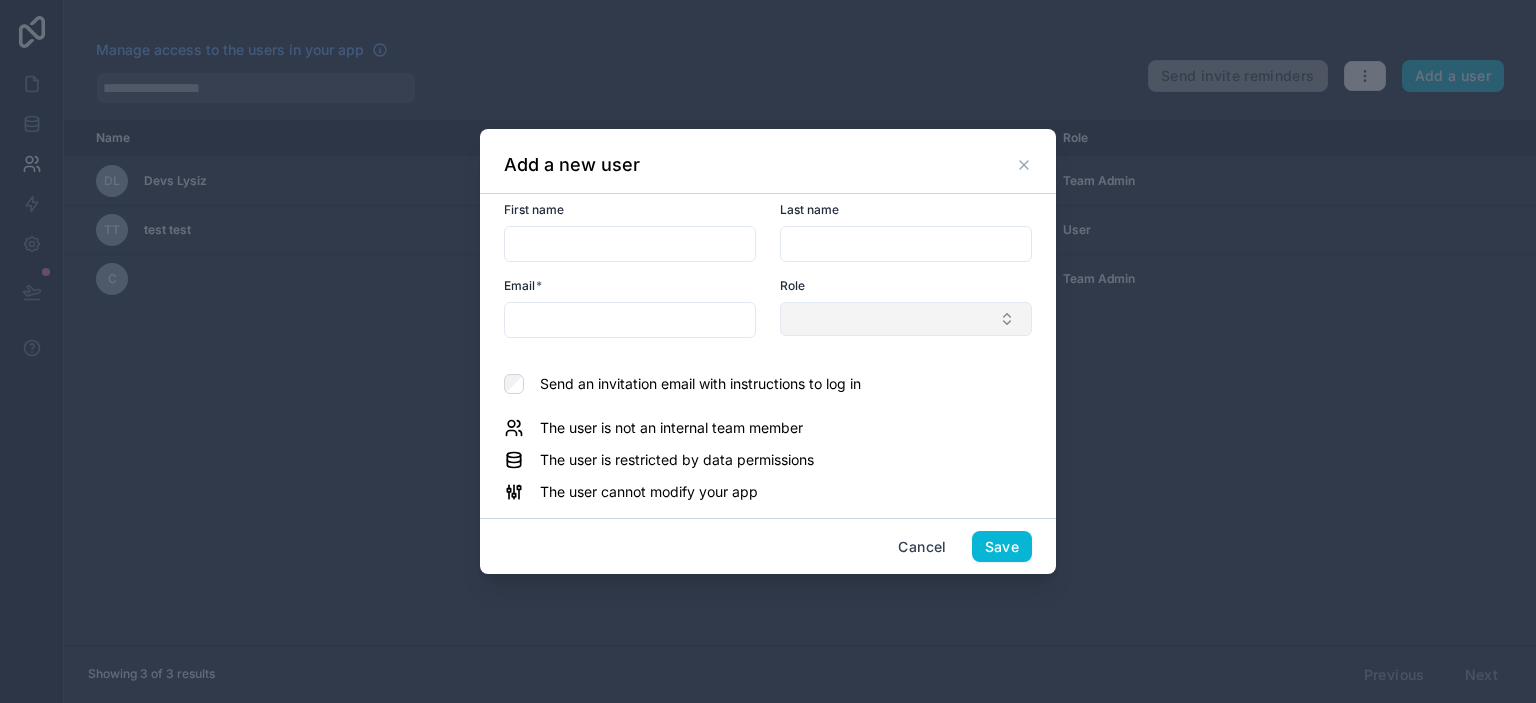 click at bounding box center (906, 319) 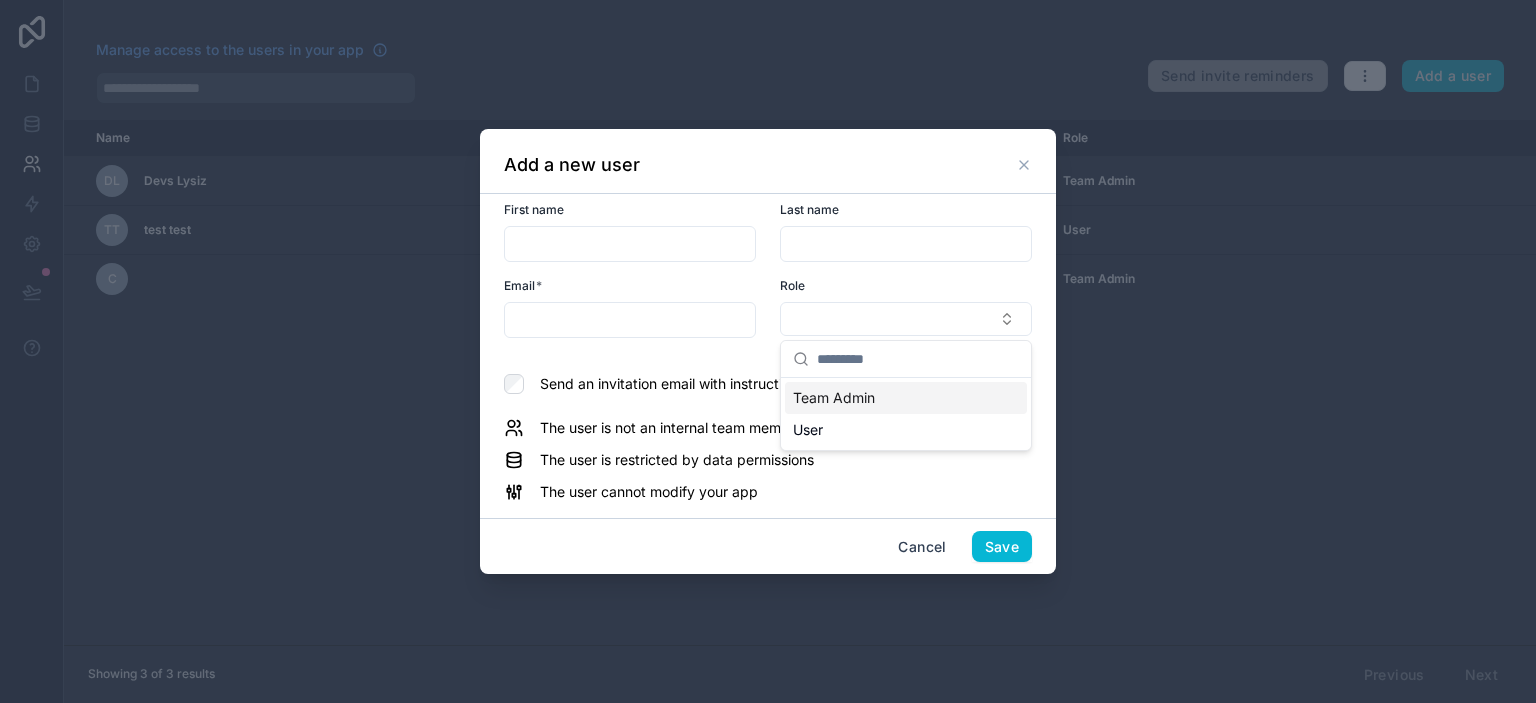 click on "Team Admin" at bounding box center [834, 398] 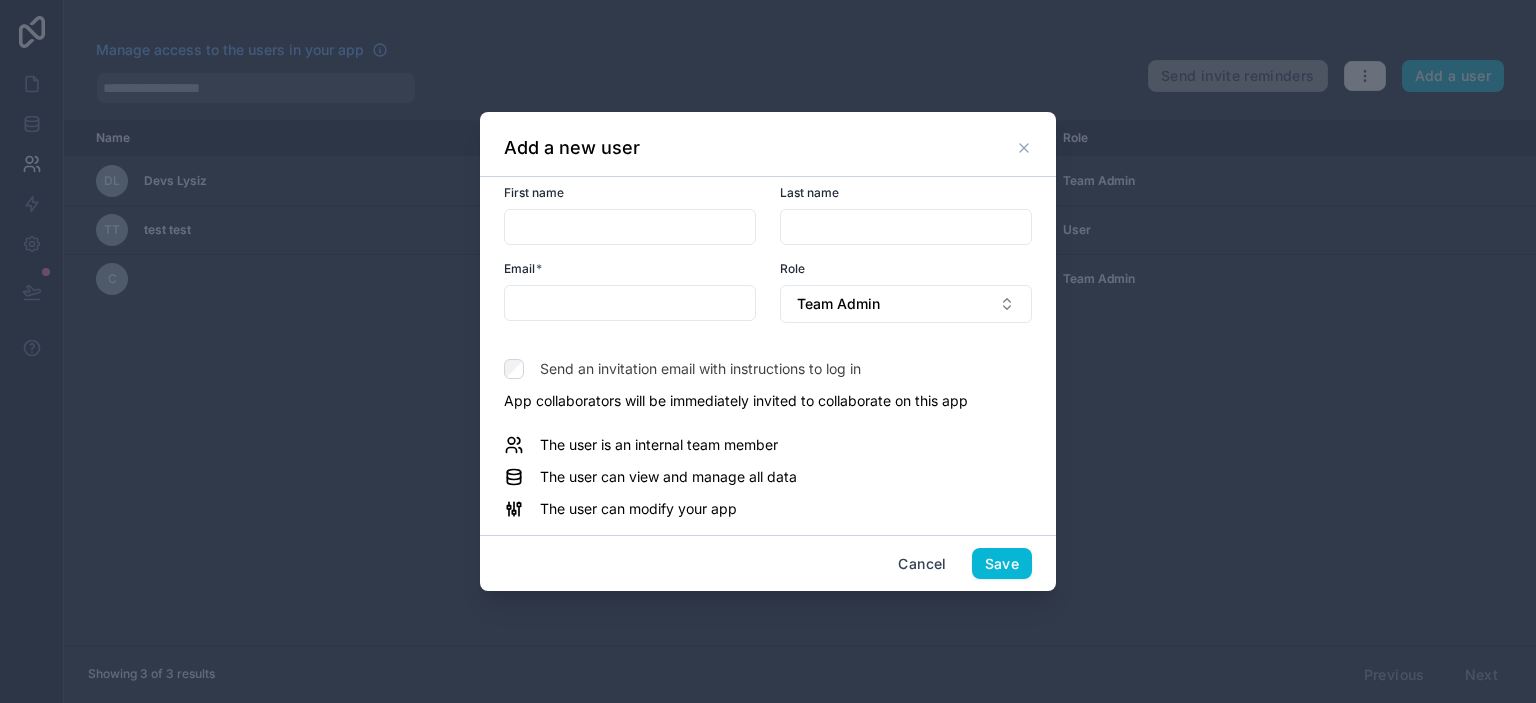 click at bounding box center (630, 303) 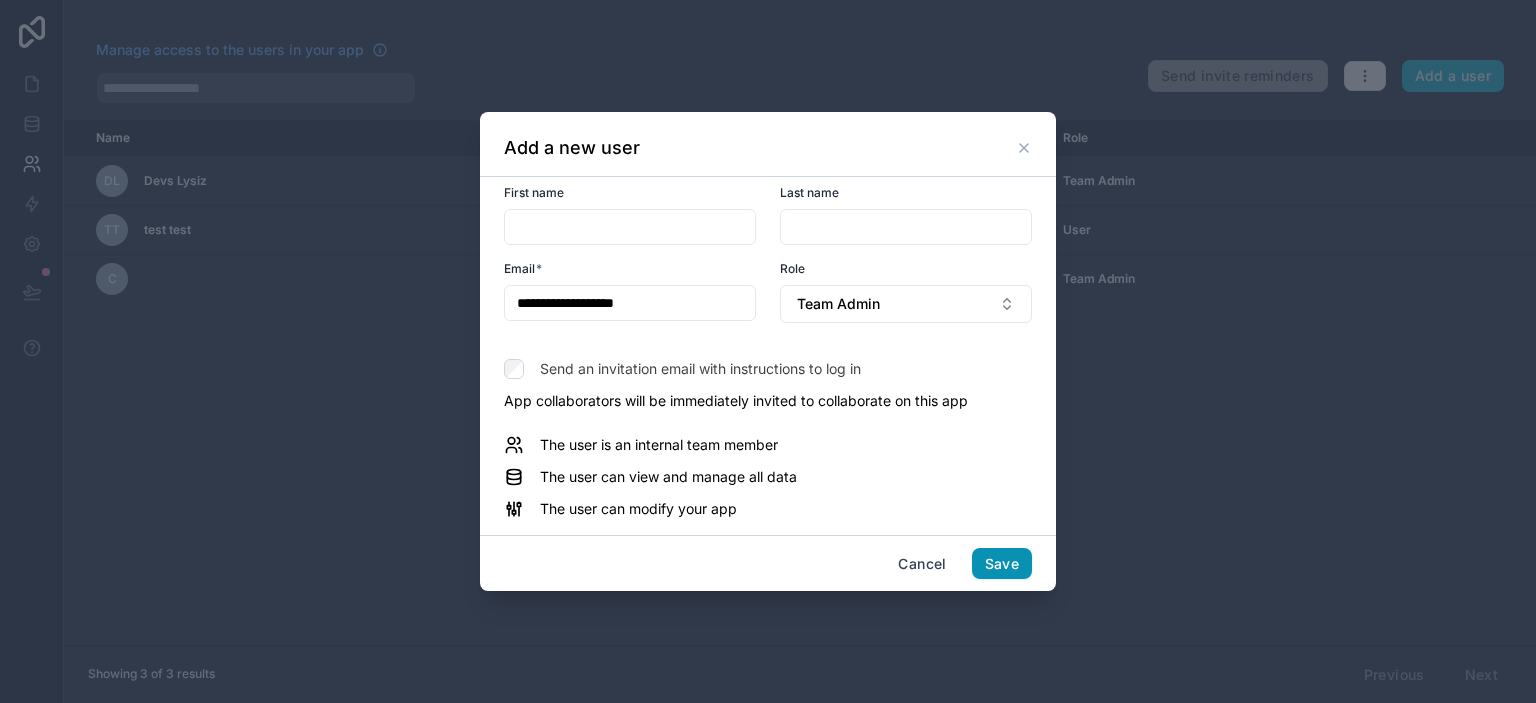 type on "**********" 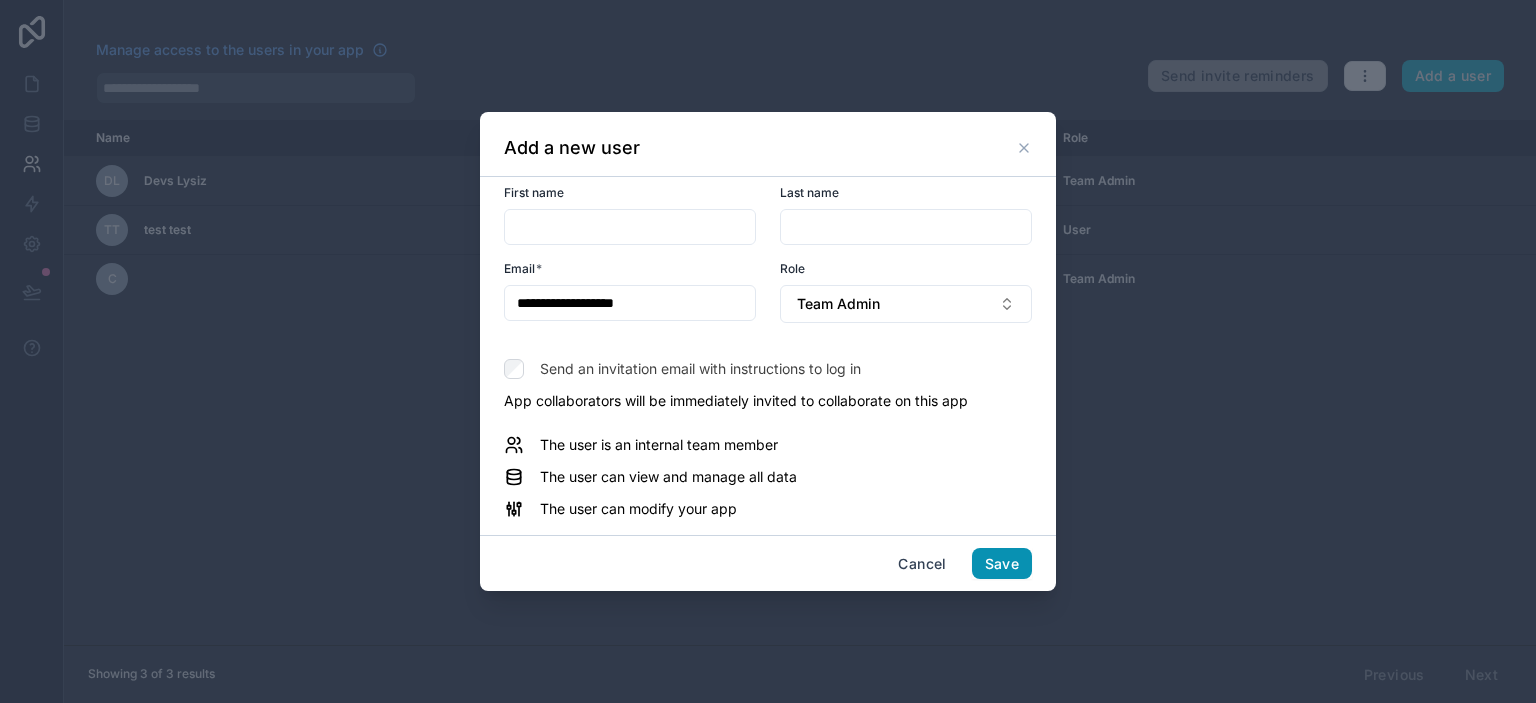 click on "Save" at bounding box center (1002, 564) 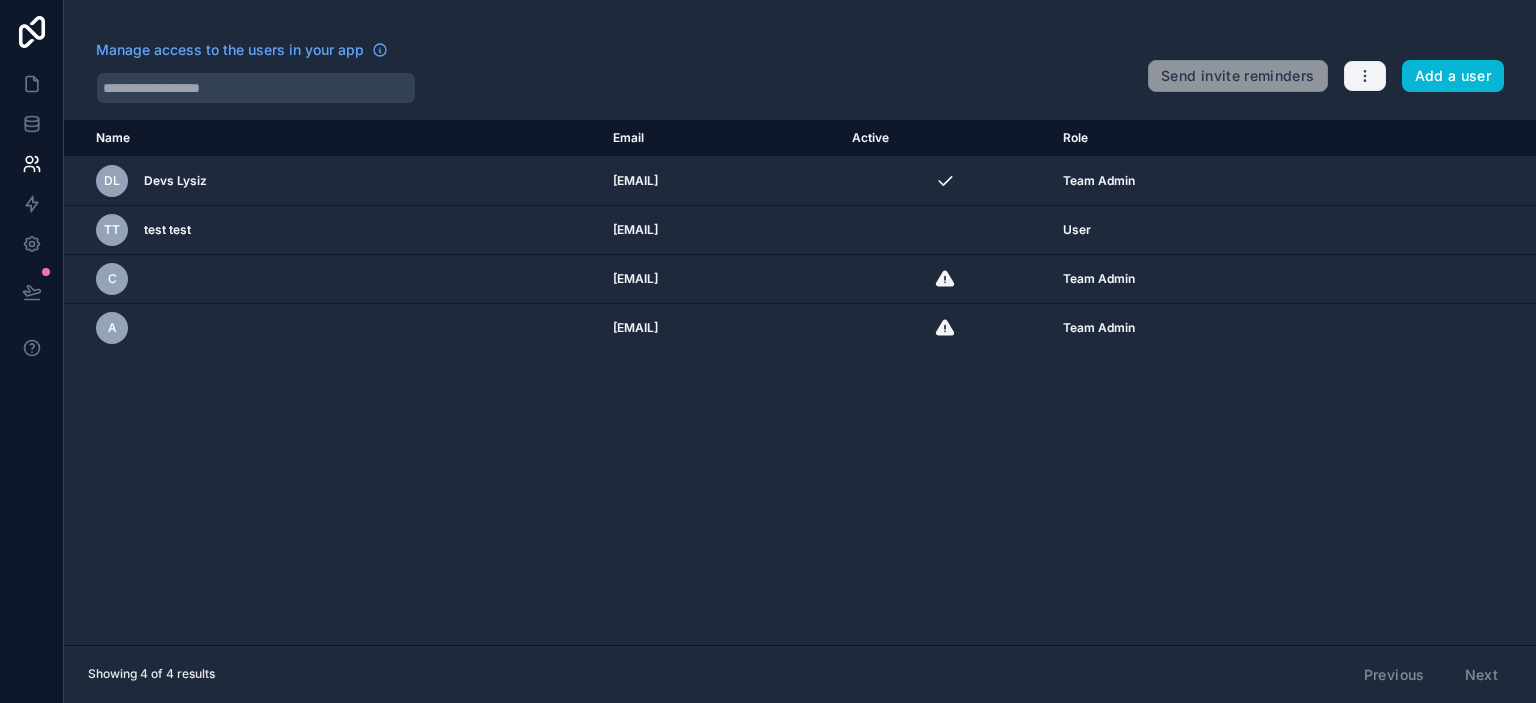 click at bounding box center (1365, 76) 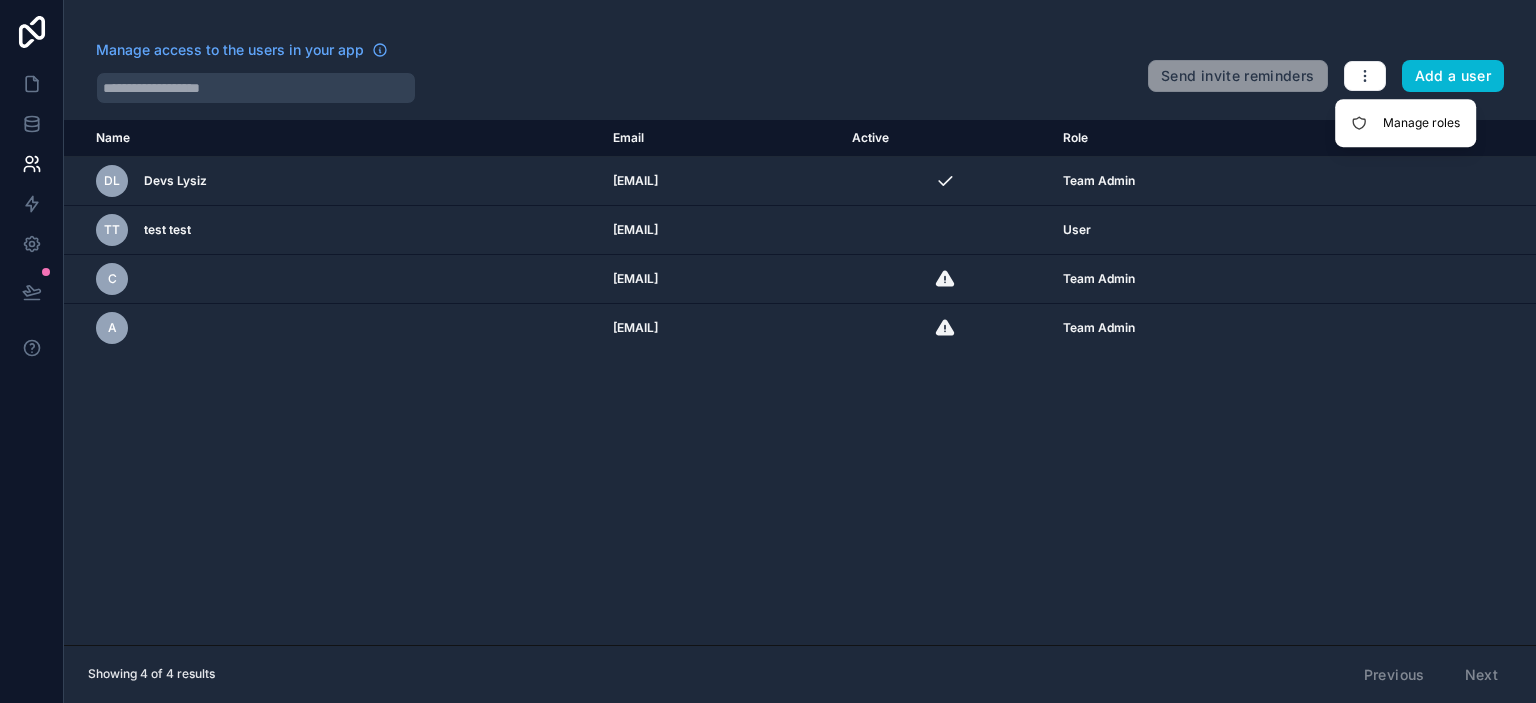 click on "Manage access to the users in your app Send invite reminders Add a user" at bounding box center [800, 72] 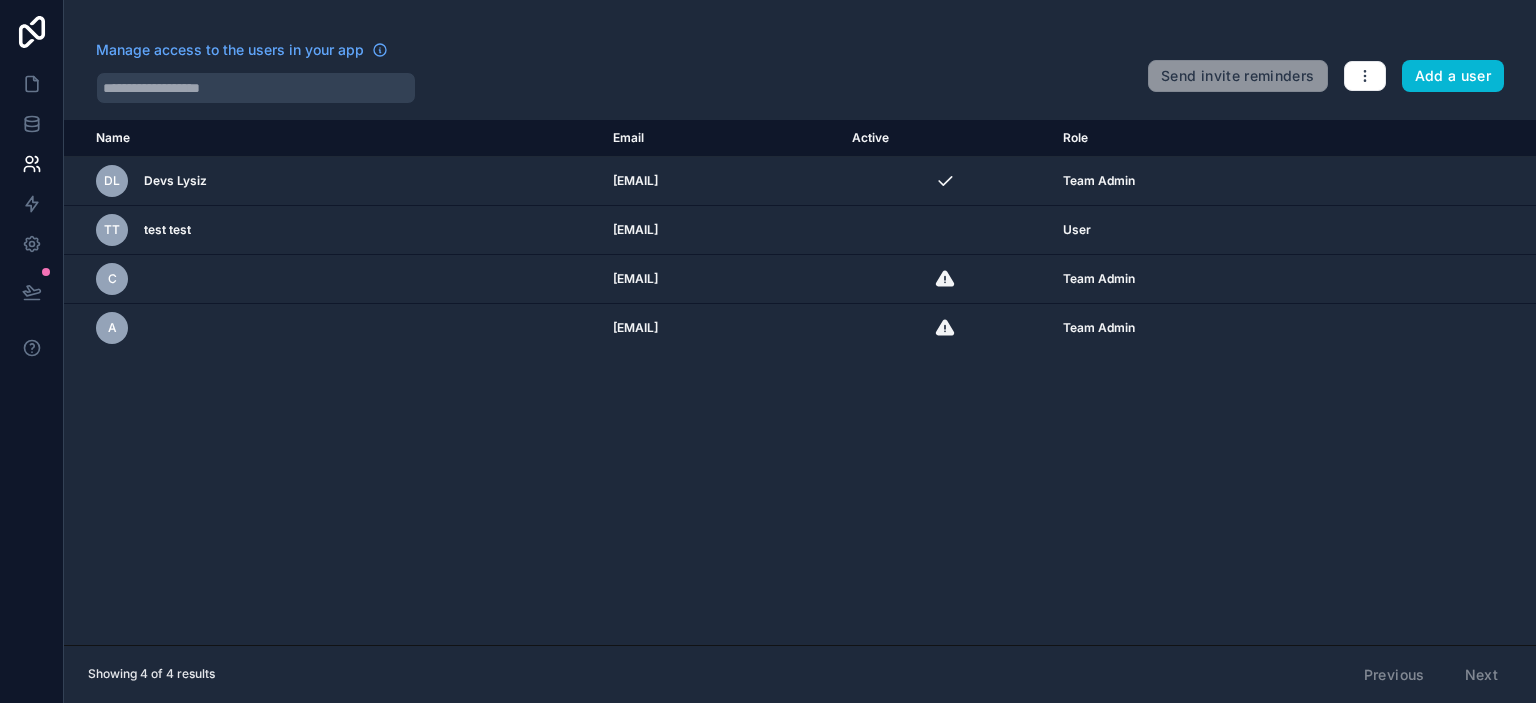 click on "Name Email Active Role userTable.email DL Devs [NAME] Team Admin tt test [EMAIL] Team Admin a [EMAIL] Team Admin" at bounding box center [800, 382] 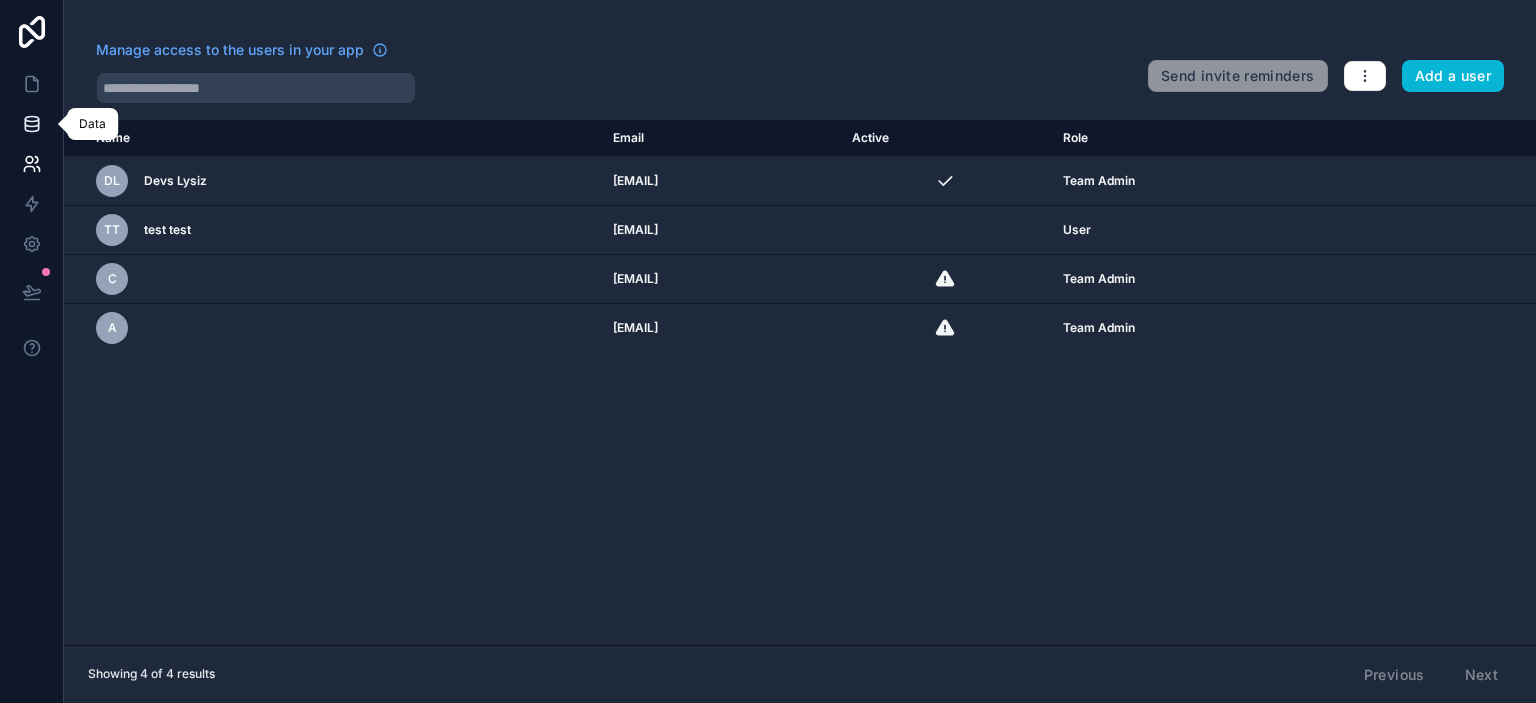 click 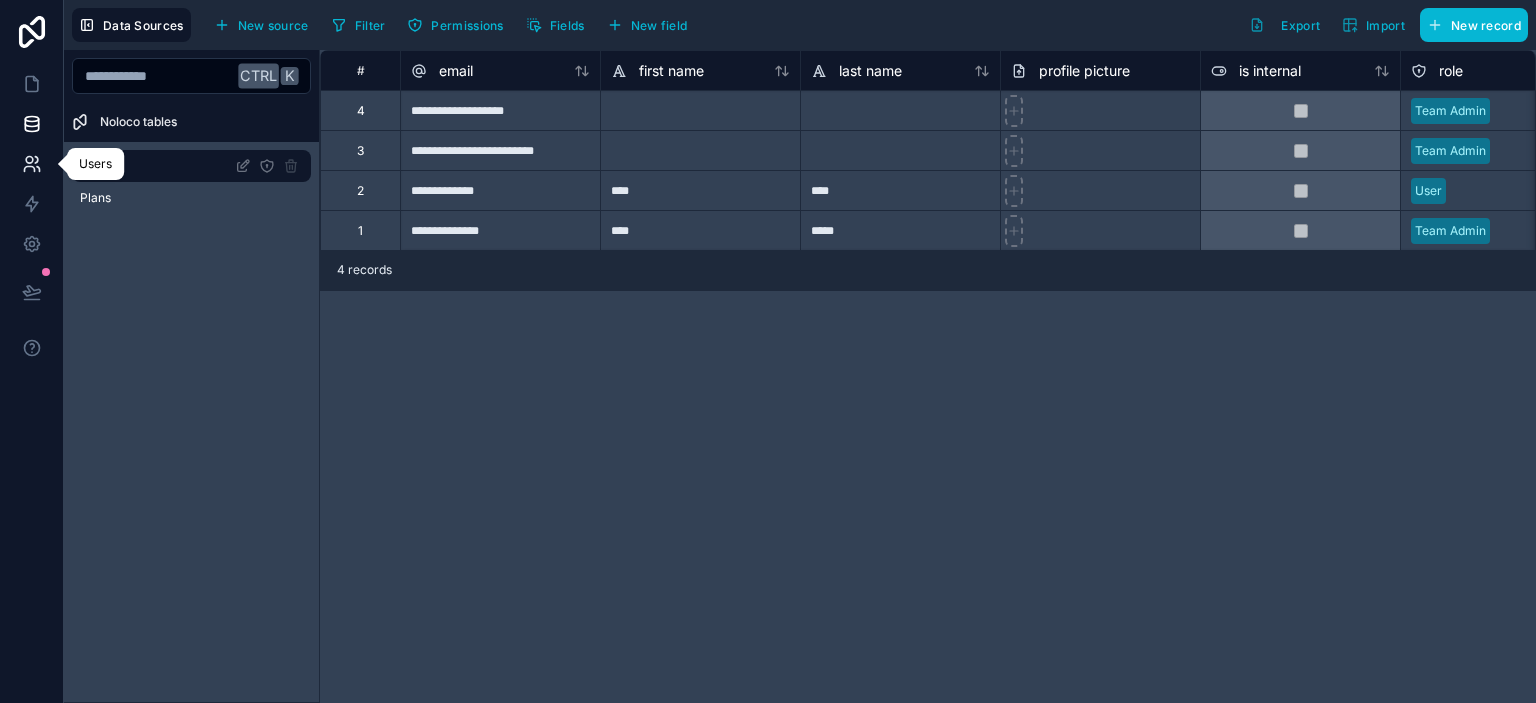 click 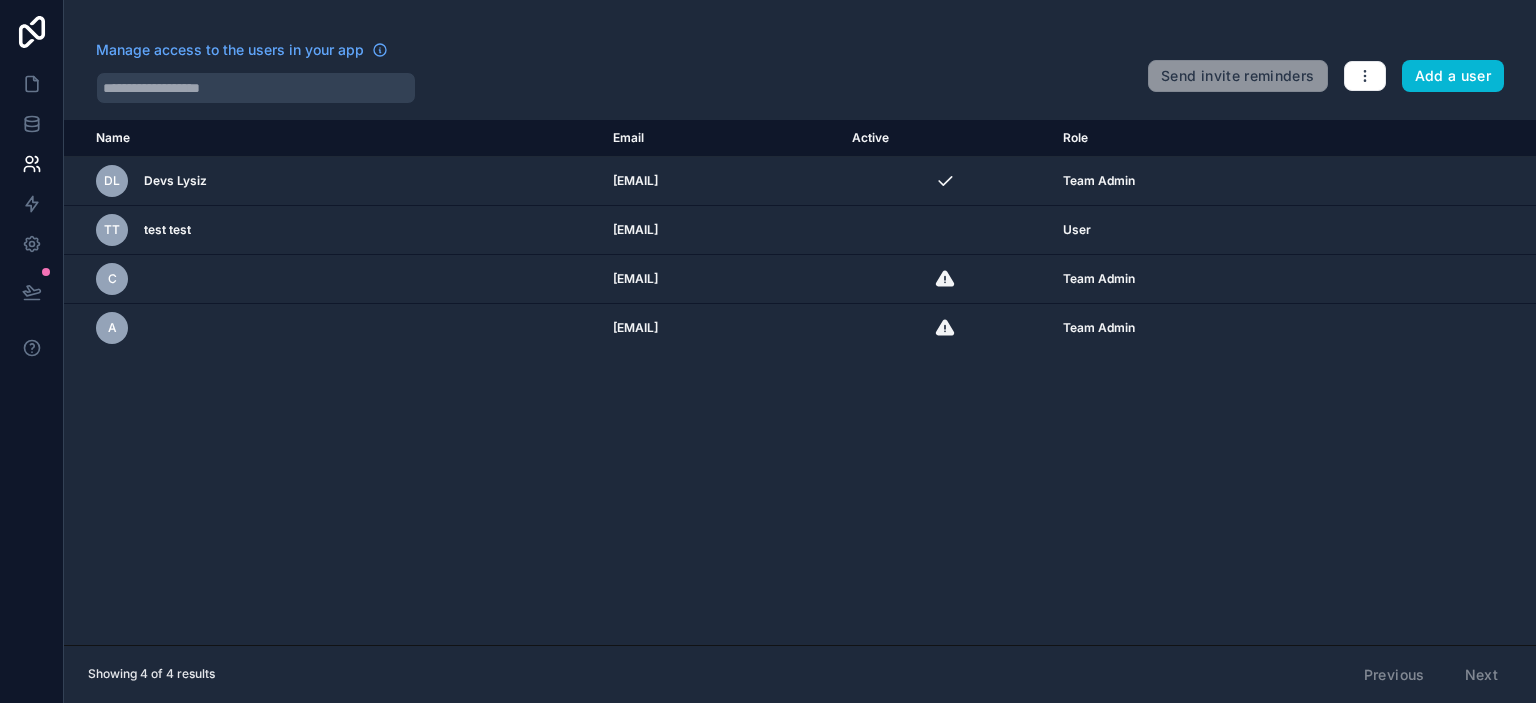 click on "Name Email Active Role userTable.email DL Devs [NAME] Team Admin tt test [EMAIL] Team Admin a [EMAIL] Team Admin" at bounding box center [800, 382] 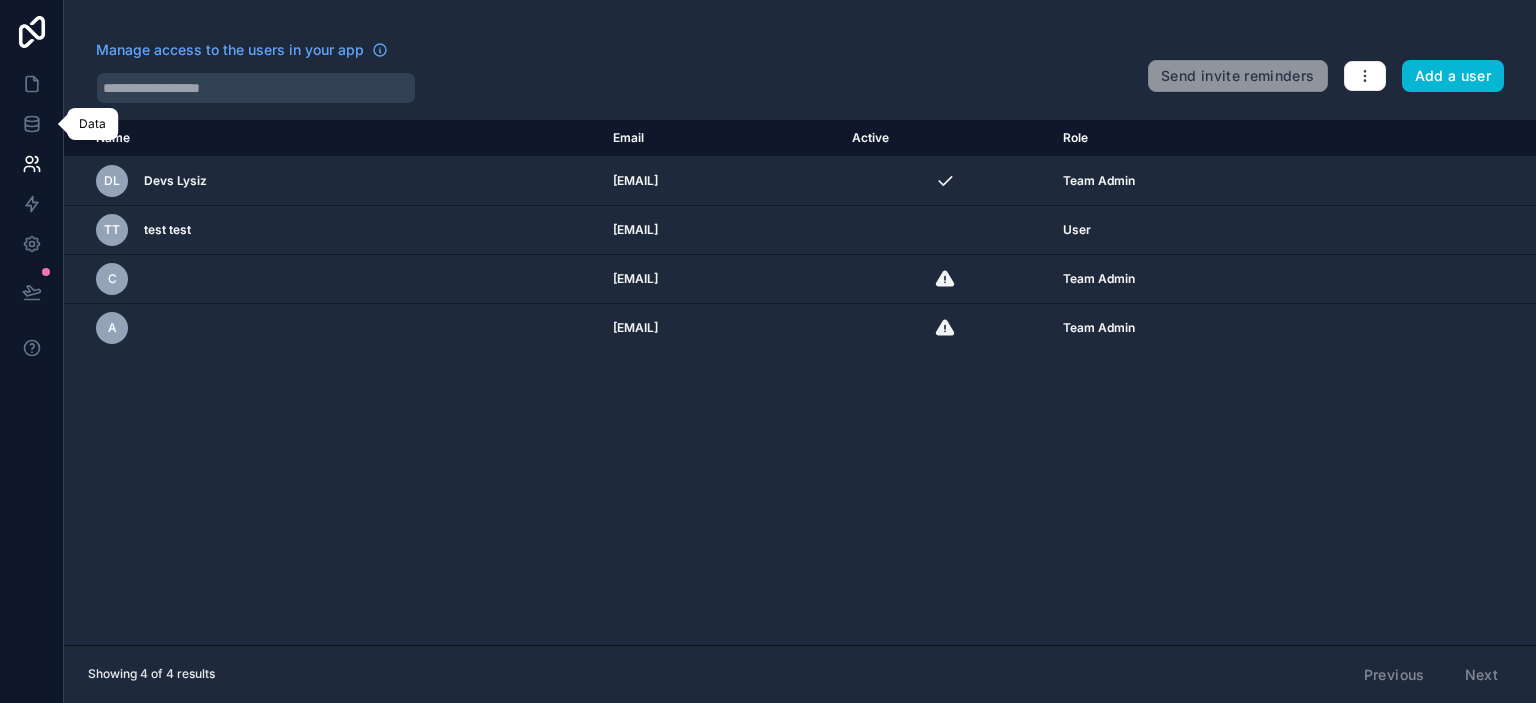 drag, startPoint x: 42, startPoint y: 118, endPoint x: 42, endPoint y: 150, distance: 32 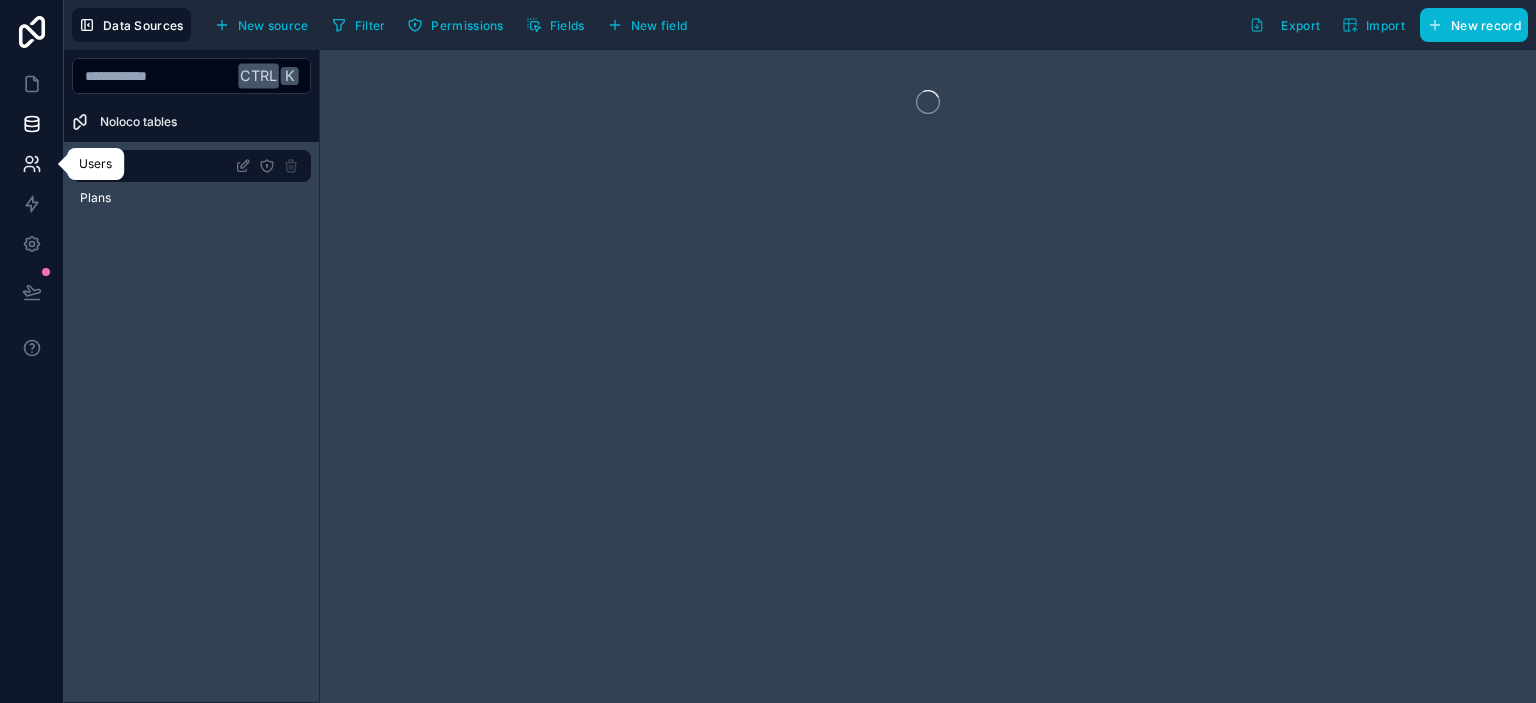 click at bounding box center (31, 164) 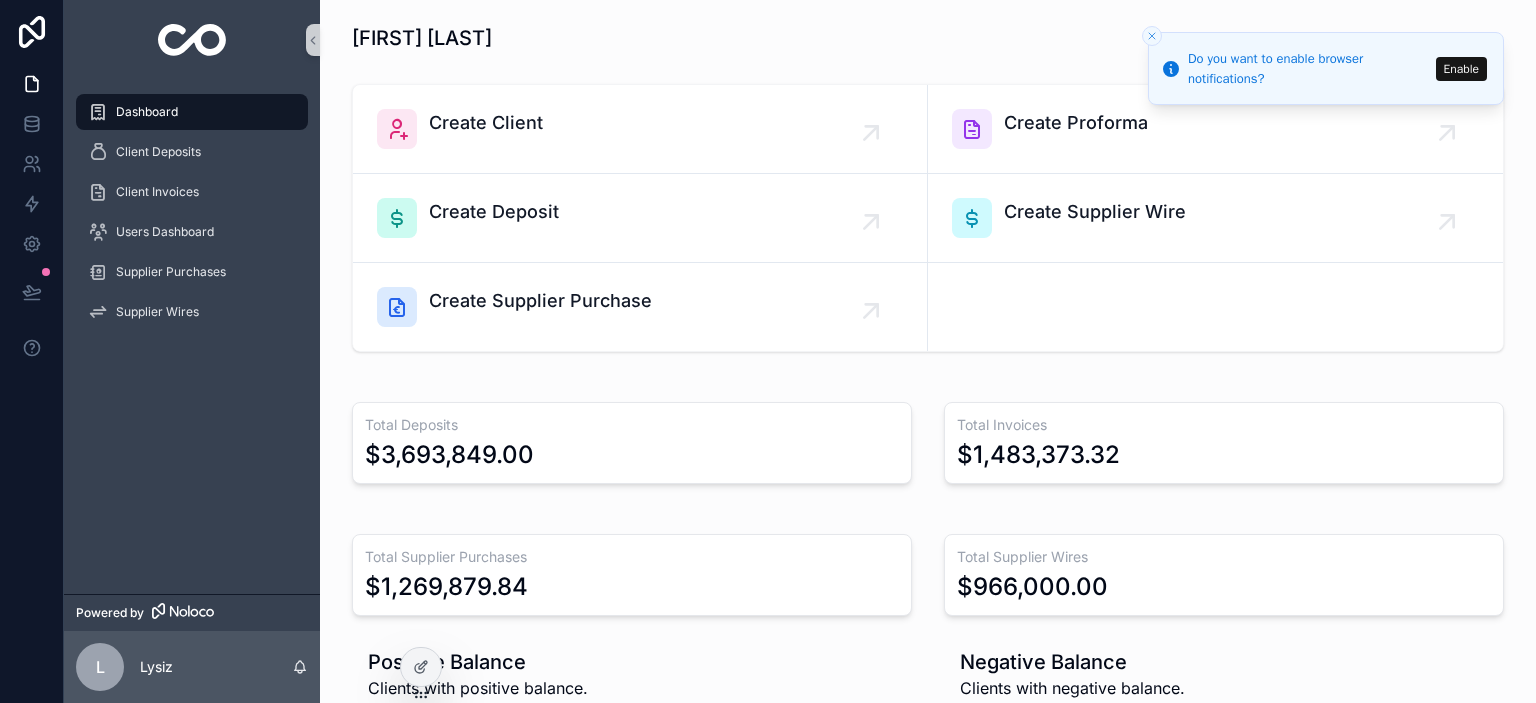 scroll, scrollTop: 0, scrollLeft: 0, axis: both 